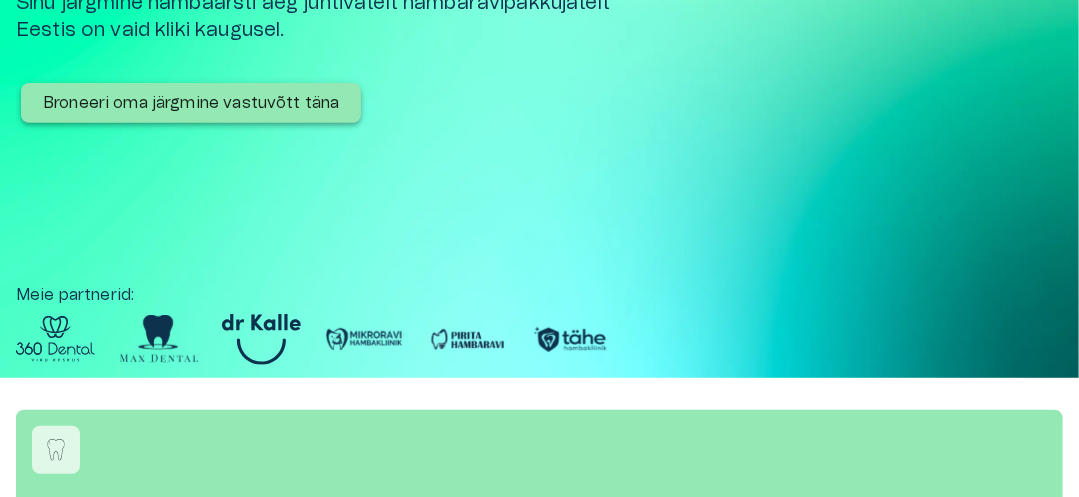 scroll, scrollTop: 200, scrollLeft: 0, axis: vertical 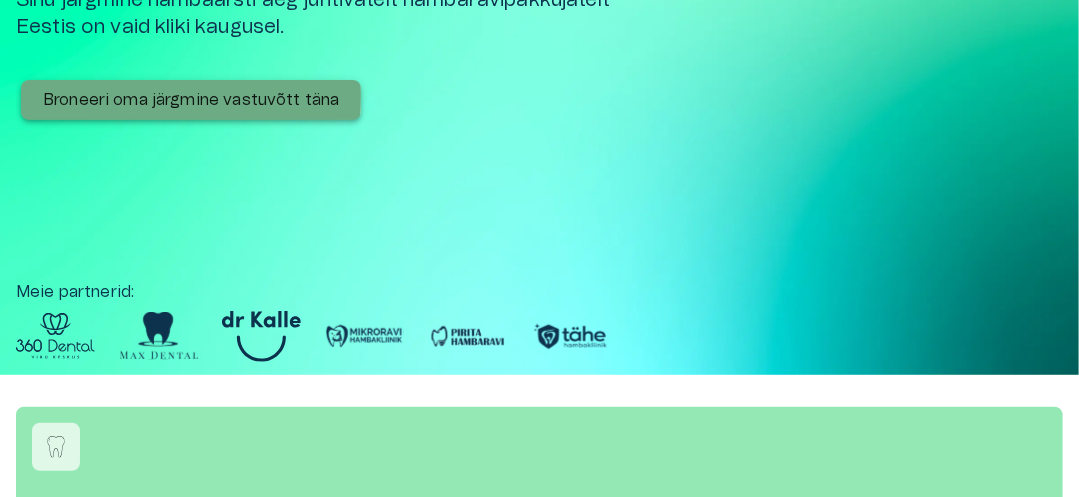 click on "Broneeri oma järgmine vastuvõtt täna" at bounding box center (191, 100) 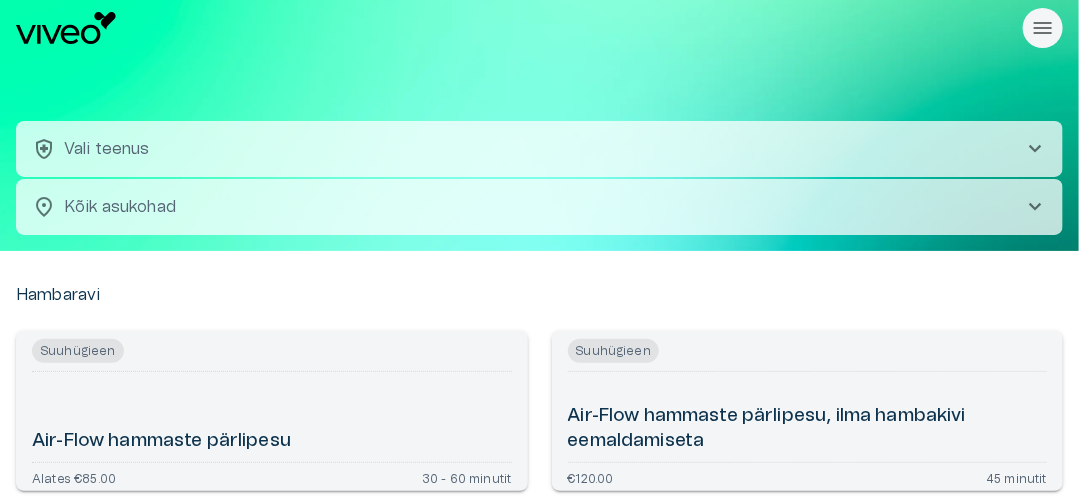 click on "chevron_right" at bounding box center [1035, 149] 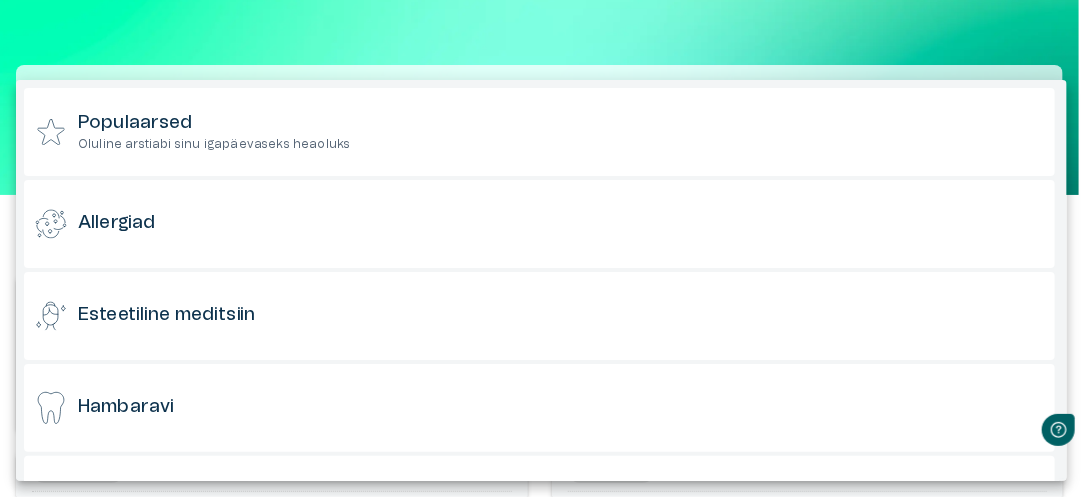 scroll, scrollTop: 0, scrollLeft: 0, axis: both 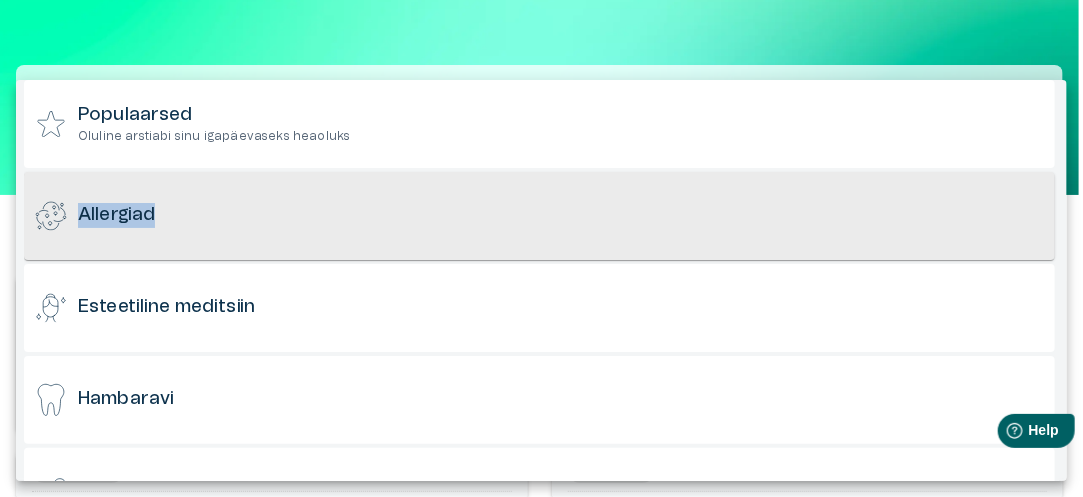 drag, startPoint x: 1049, startPoint y: 145, endPoint x: 1045, endPoint y: 189, distance: 44.181442 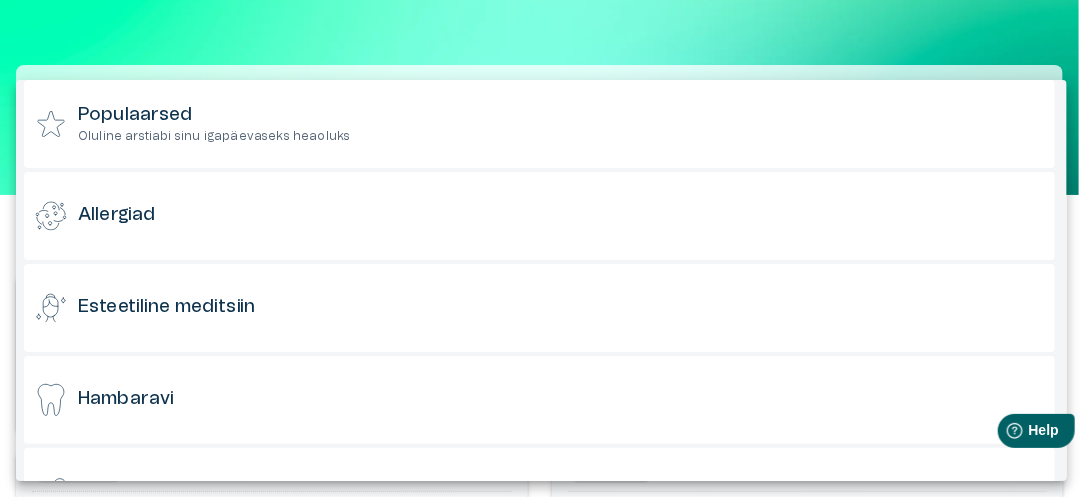 drag, startPoint x: 1074, startPoint y: 181, endPoint x: 1049, endPoint y: 173, distance: 26.24881 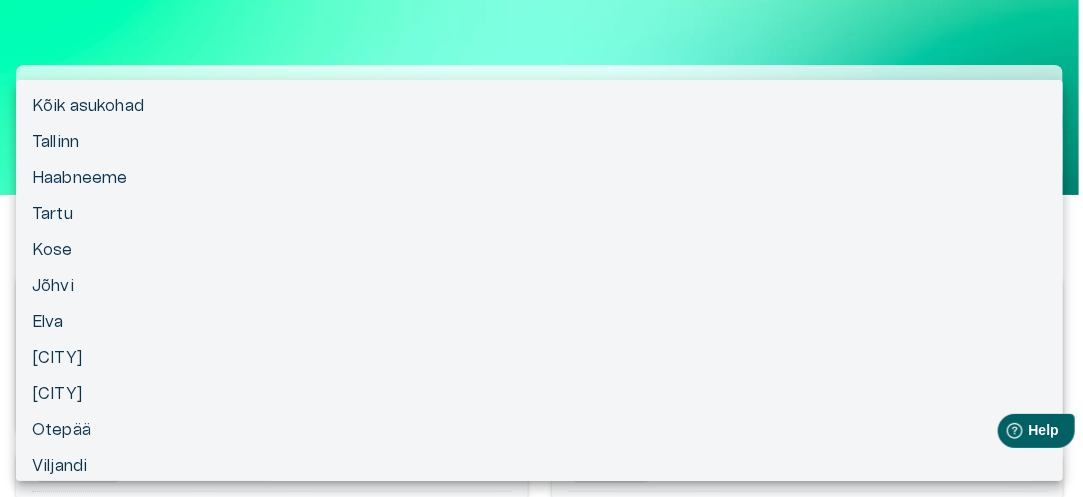 click on "Hindame teie privaatsust Kasutame küpsiseid teie sirvimiskogemuse parandamiseks, isikupärastatud reklaamide või sisu esitamiseks ja liikluse analüüsimiseks. Klõpsates "Nõustun kõik", nõustute küpsiste kasutamisega.   Loe lisaks Kohanda   Keeldu kõigist   Nõustun kõigiga   Kohandage nõusolekueelistused   Kasutame küpsiseid, et aidata teil tõhusalt navigeerida ja teatud funktsioone täita. Üksikasjalikku teavet kõigi küpsiste kohta leiate allpool iga nõusolekukategooria alt. Küpsised, mis on liigitatud kui Vajalikud", salvestatakse teie brauserisse, kuna need on olulised saidi põhifunktsioonide võimaldamiseks. ...  Näita rohkem Vajalikud Alati Aktiivne Vajalikud küpsised on veebisaidi põhifunktsioonide jaoks hädavajalikud ja ilma nendeta ei toimi veebisait ettenähtud viisil.   Need küpsised ei salvesta isikuandmeid. Küpsis cf_clearance Kestvus 1 aasta Kirjeldus Description is currently not available. Küpsis cookieyes-consent Kestvus 1 aasta Kirjeldus Funktsionaalsed Küpsis _ga" at bounding box center (541, 192) 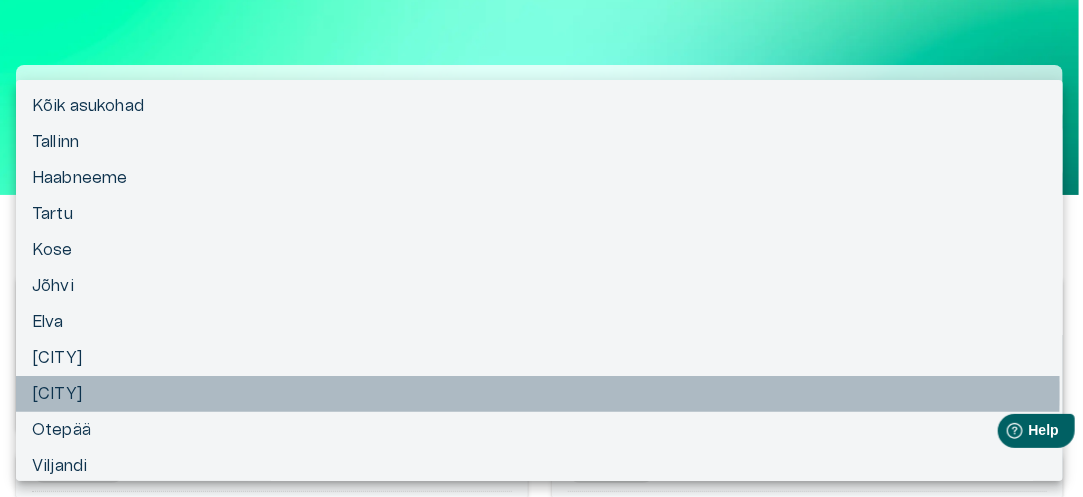click on "[CITY]" at bounding box center [539, 394] 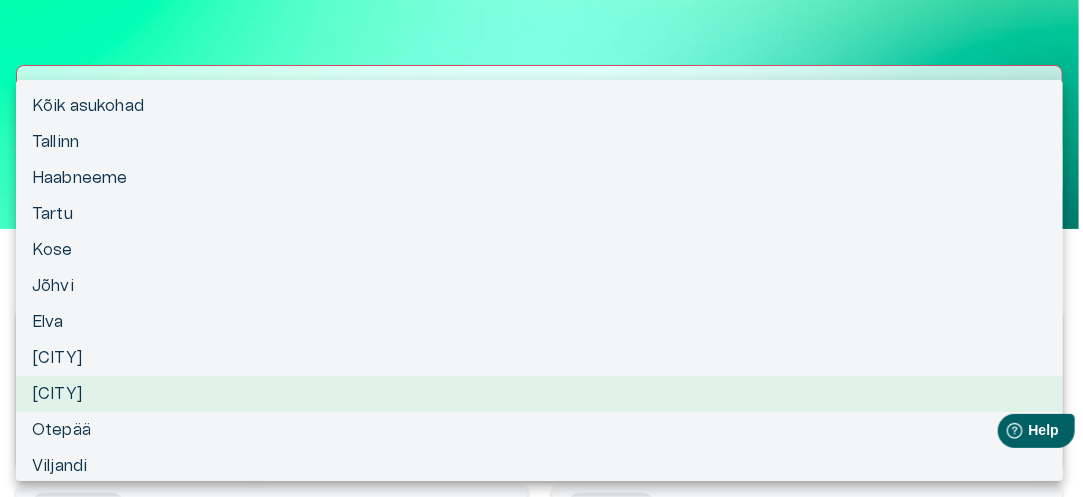 type 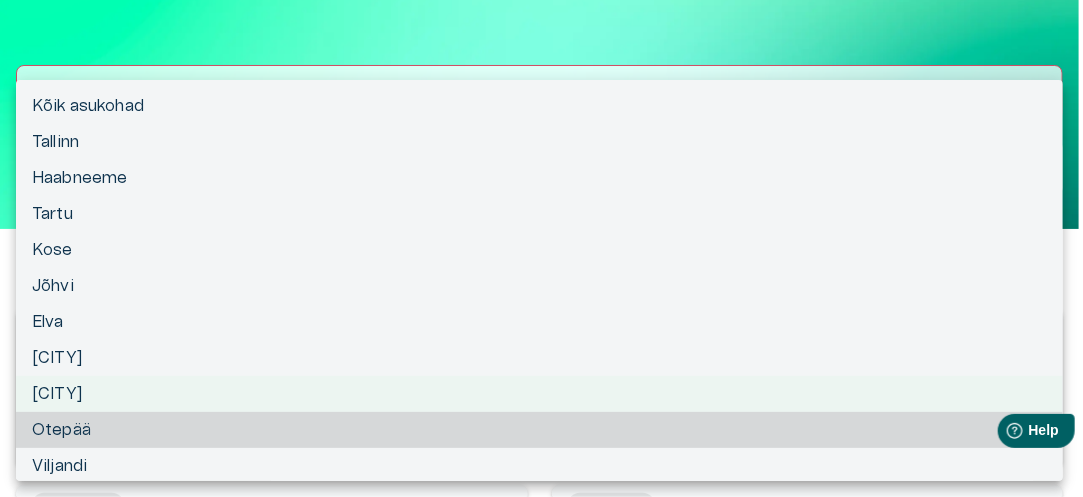 type 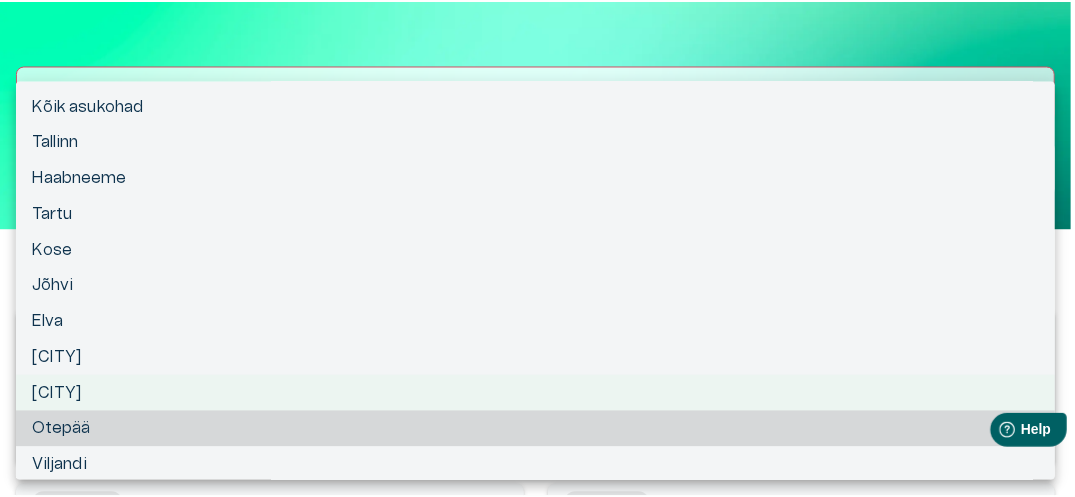 scroll, scrollTop: 2, scrollLeft: 0, axis: vertical 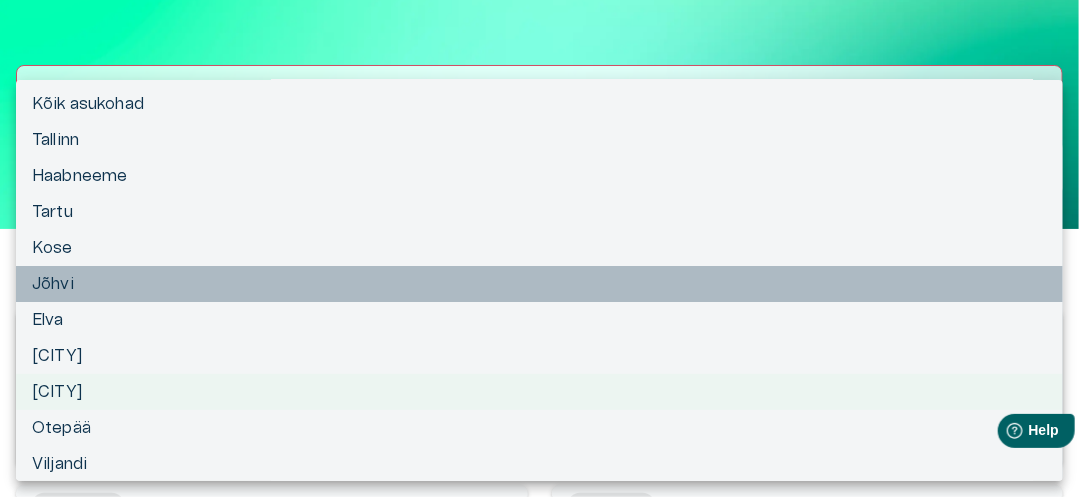 click on "Jõhvi" at bounding box center (539, 284) 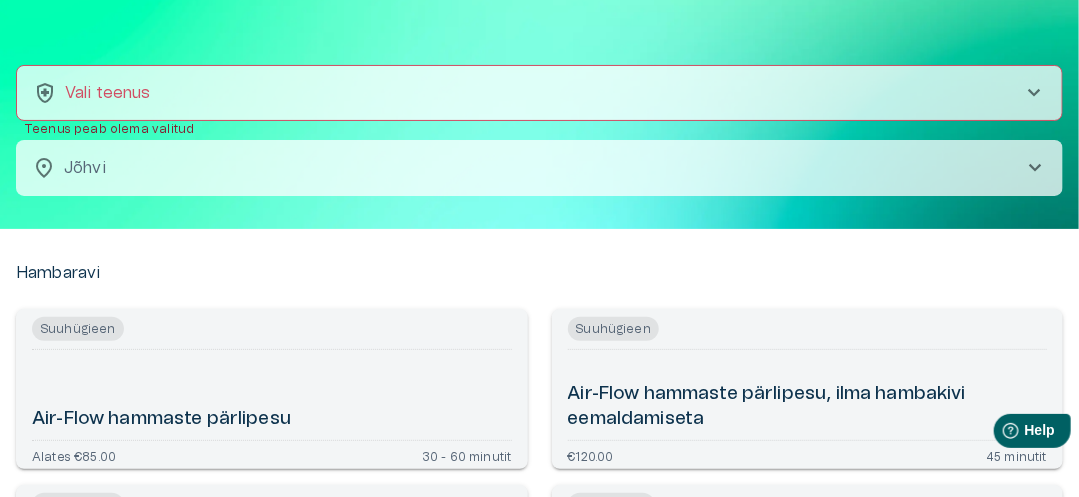 click on "chevron_right" at bounding box center (1035, 168) 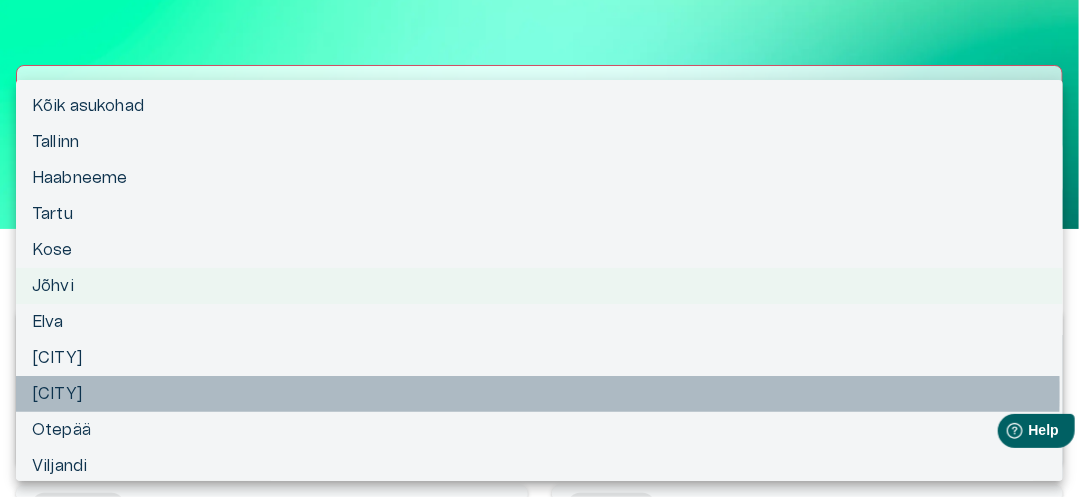 click on "[CITY]" at bounding box center (539, 394) 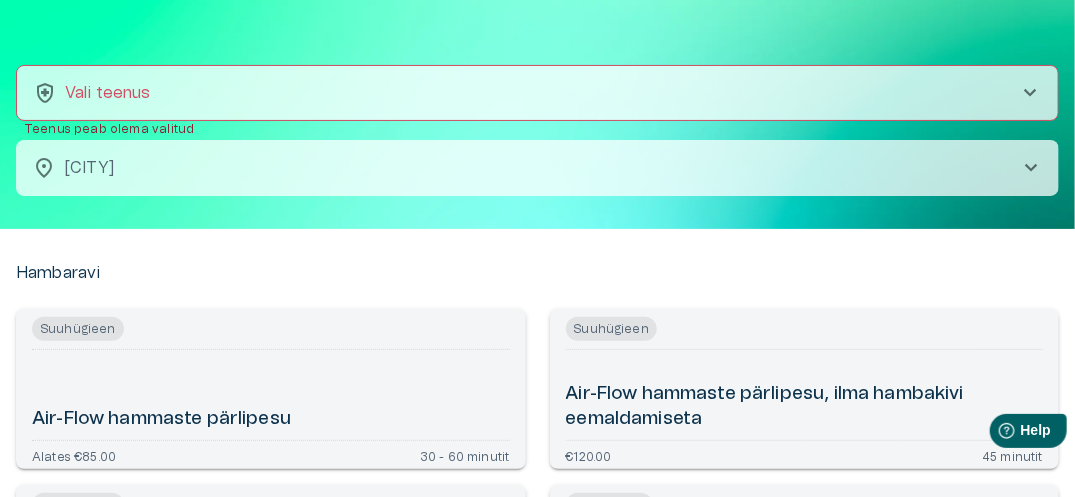 click on "Hambaravi" at bounding box center [537, 273] 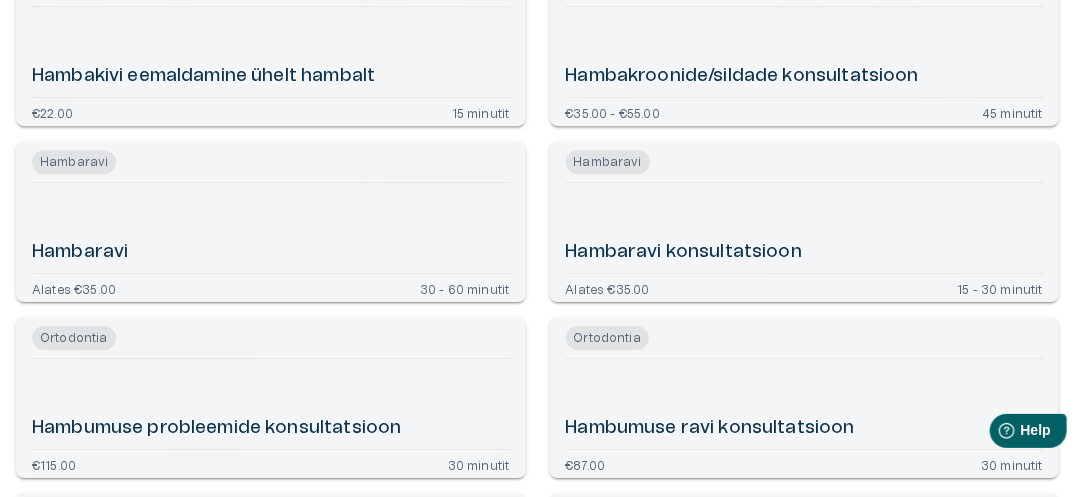 scroll, scrollTop: 2016, scrollLeft: 0, axis: vertical 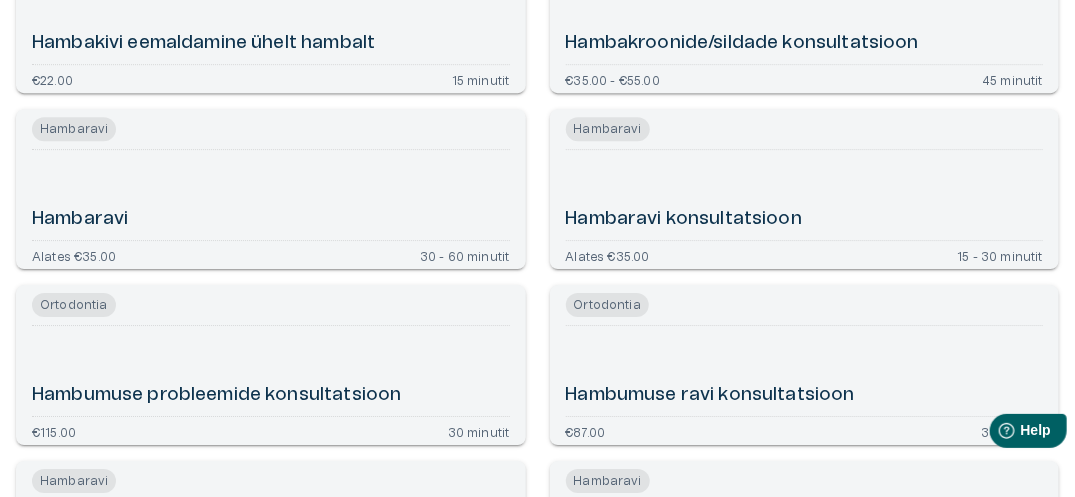click on "Hambaravi konsultatsioon" at bounding box center (684, 219) 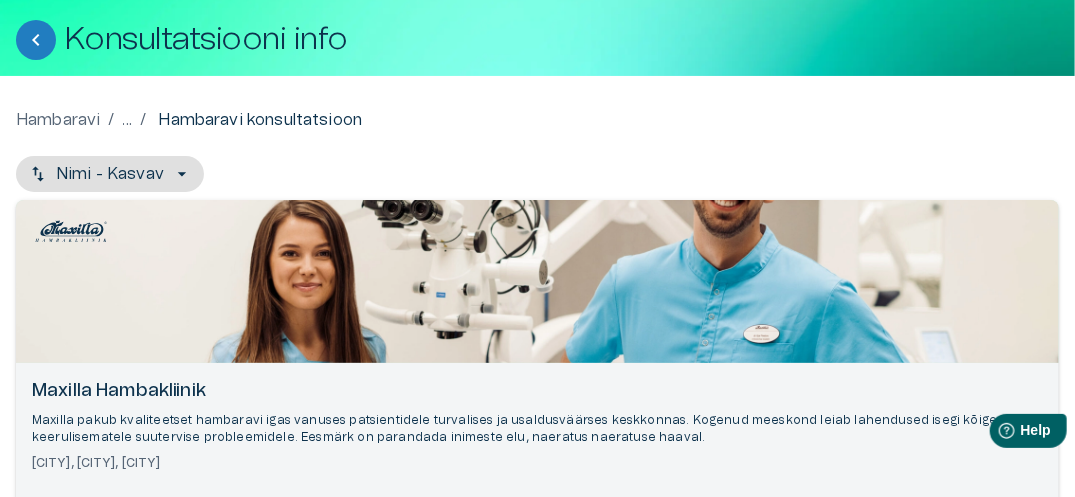 scroll, scrollTop: 0, scrollLeft: 0, axis: both 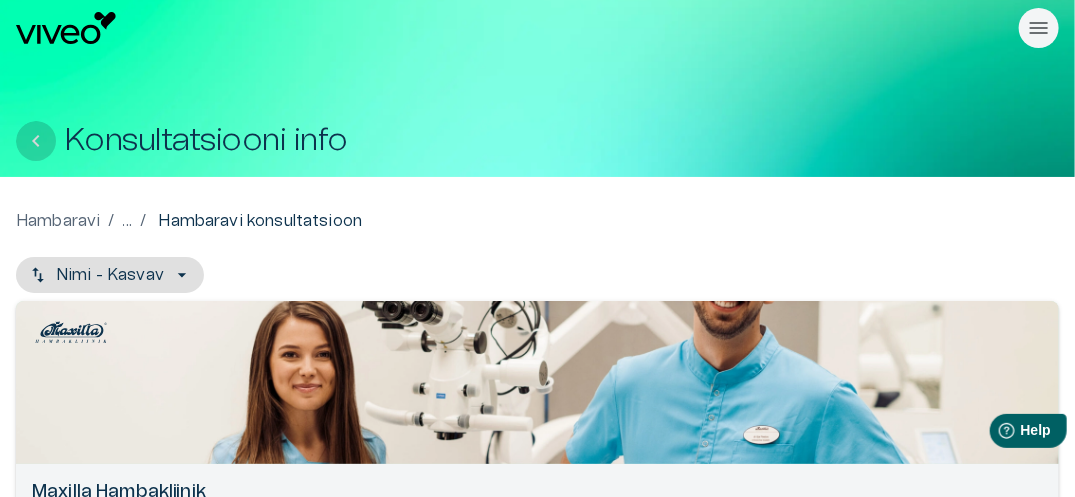 click at bounding box center [36, 141] 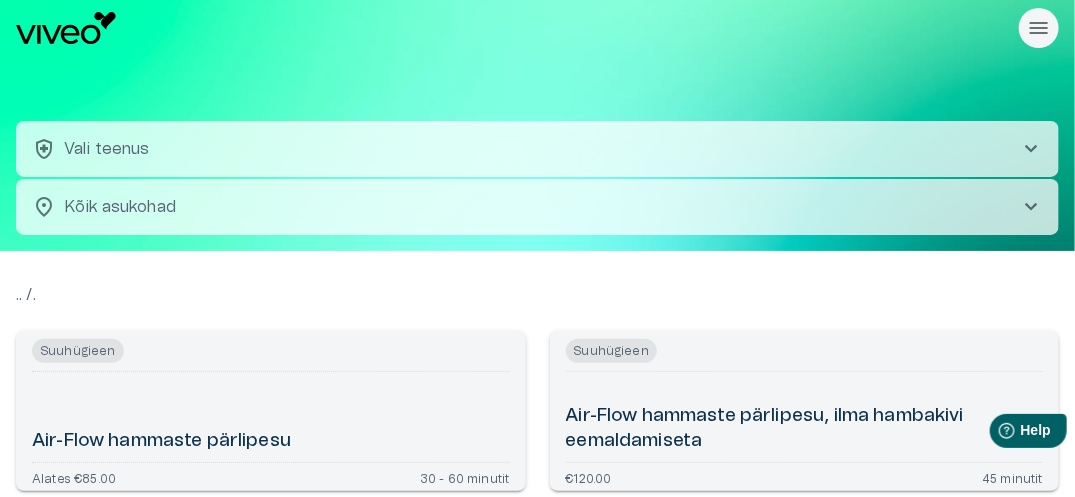 scroll, scrollTop: 2210, scrollLeft: 0, axis: vertical 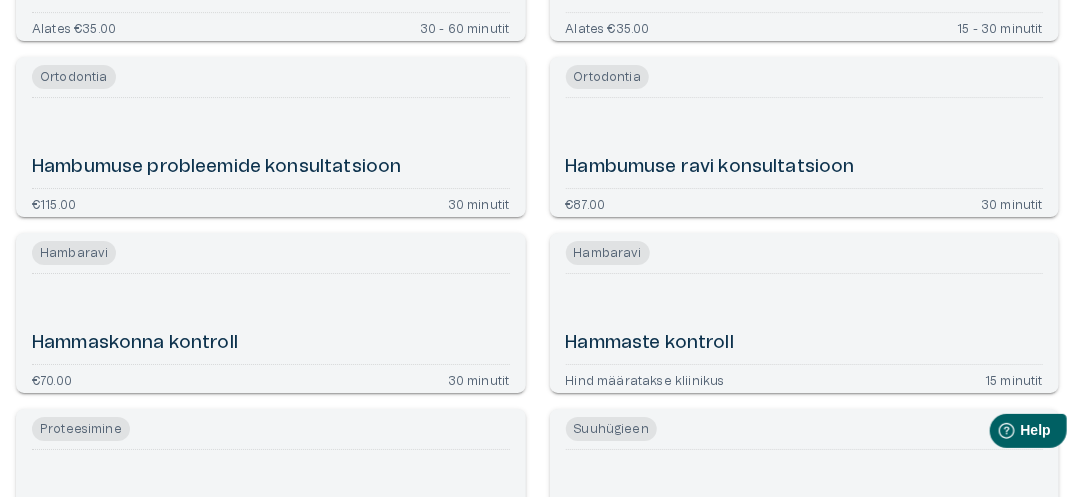 click on "Hammaste kontroll" at bounding box center [650, 343] 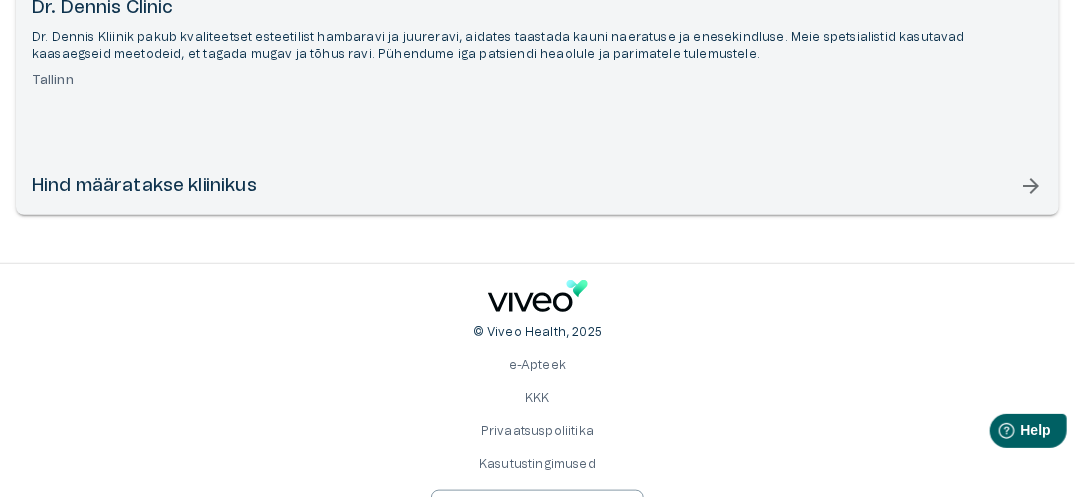 scroll, scrollTop: 523, scrollLeft: 0, axis: vertical 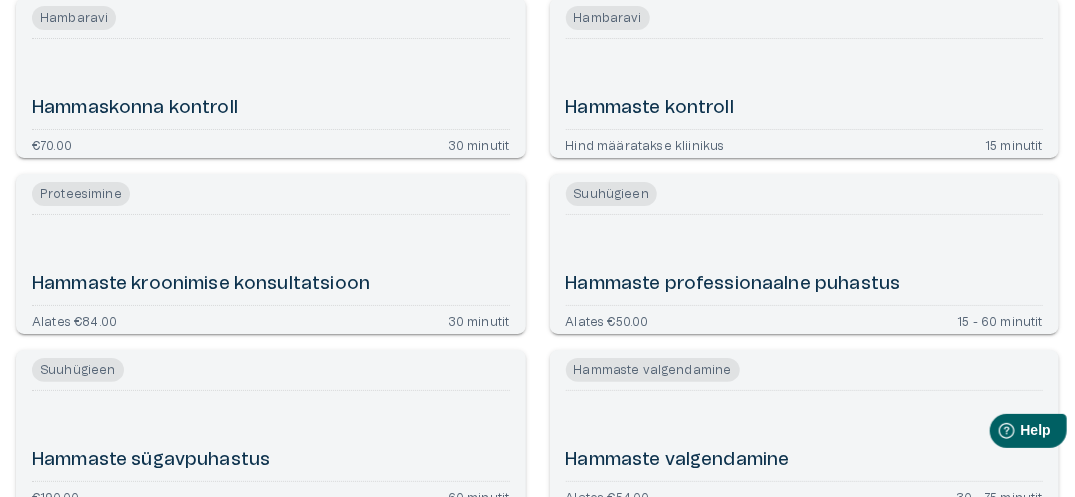 click on "Hammaste kontroll" at bounding box center (650, 108) 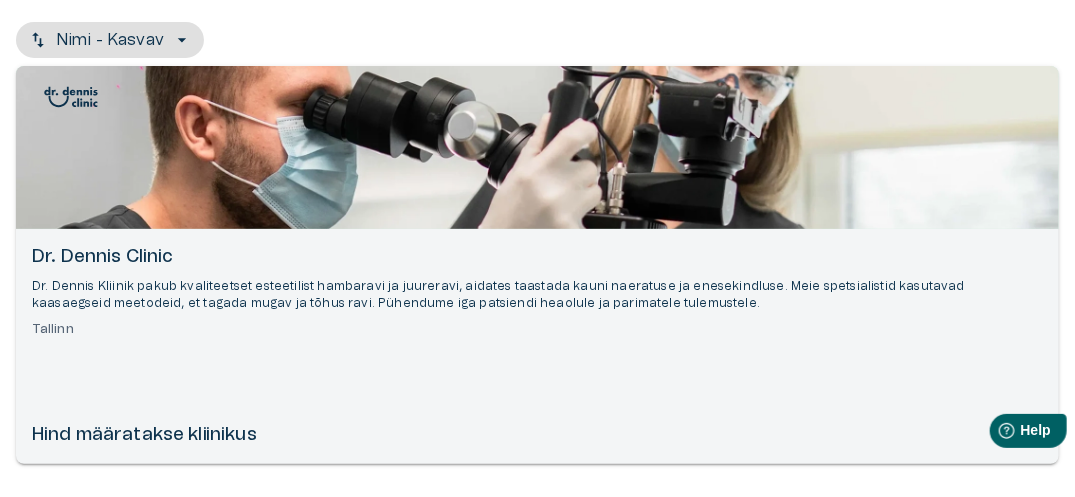 scroll, scrollTop: 240, scrollLeft: 0, axis: vertical 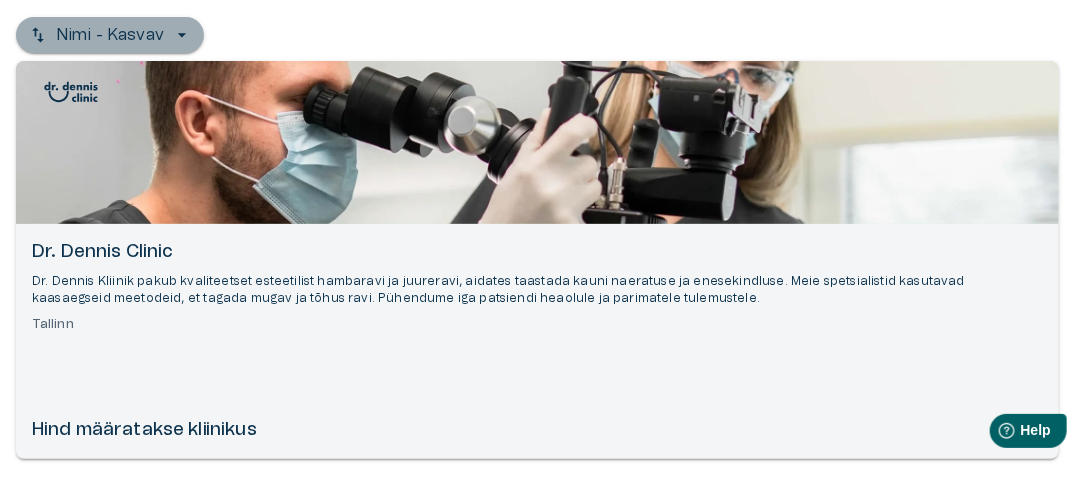 click at bounding box center [182, 35] 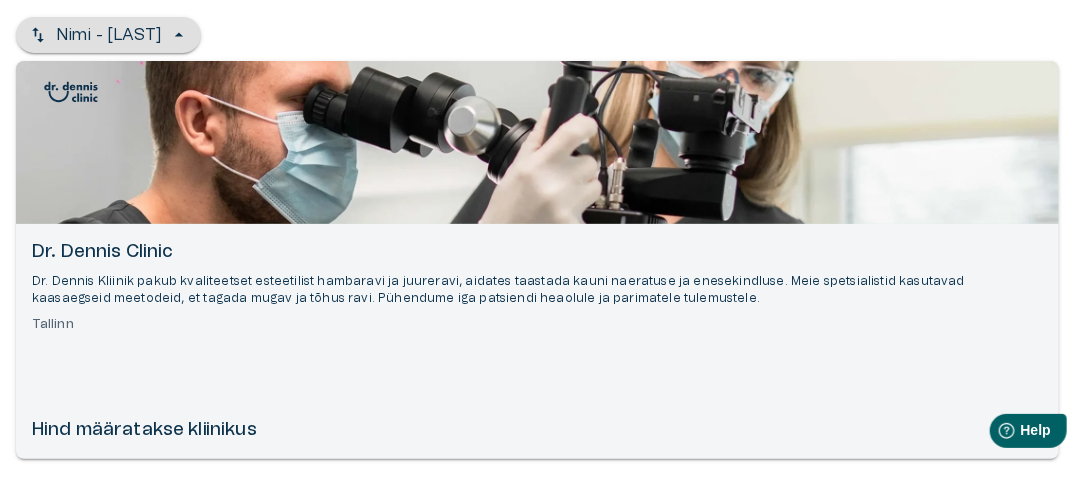 click at bounding box center [179, 35] 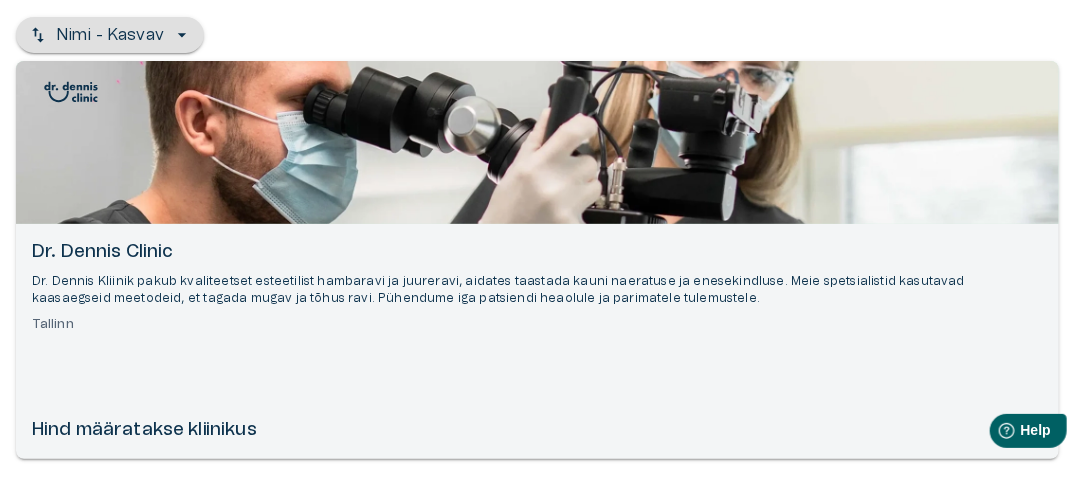 type 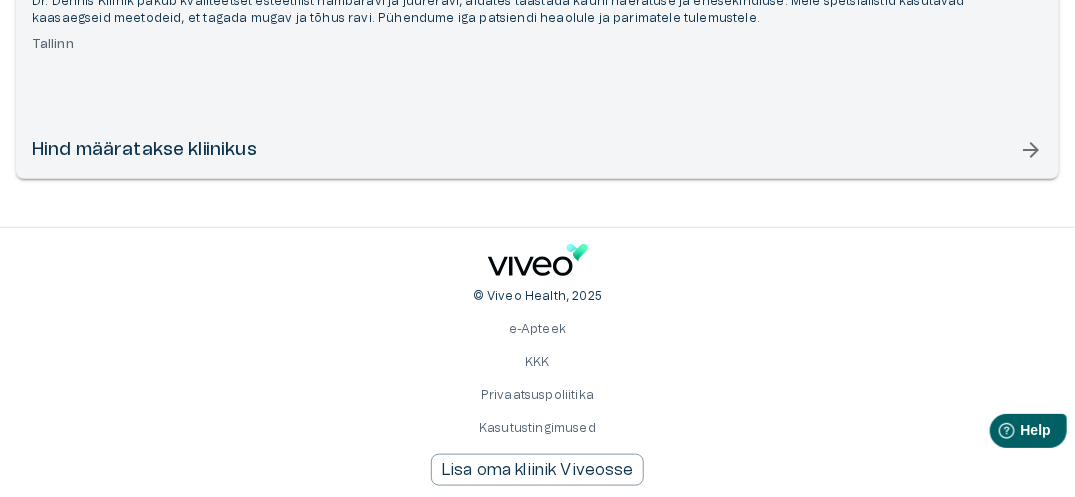 scroll, scrollTop: 523, scrollLeft: 0, axis: vertical 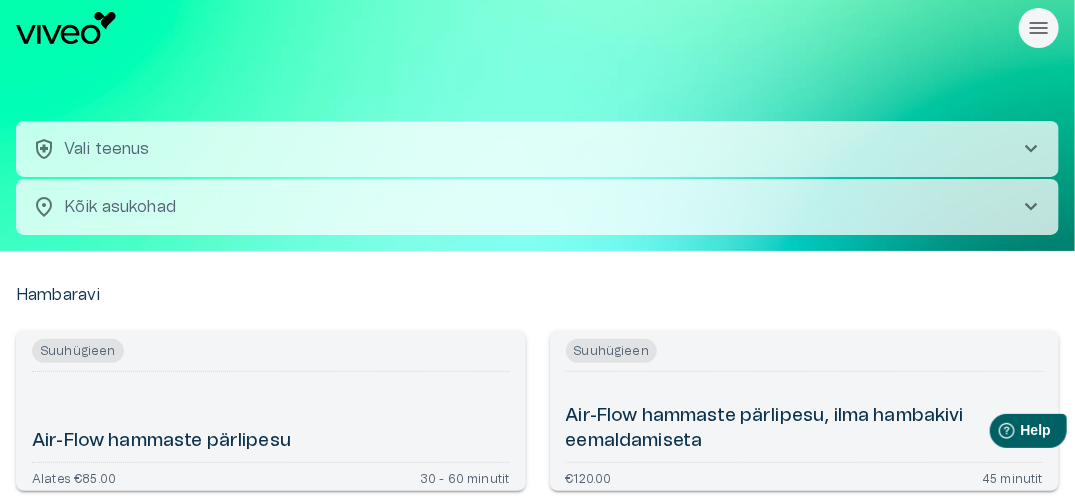 click on "chevron_right" at bounding box center (1031, 207) 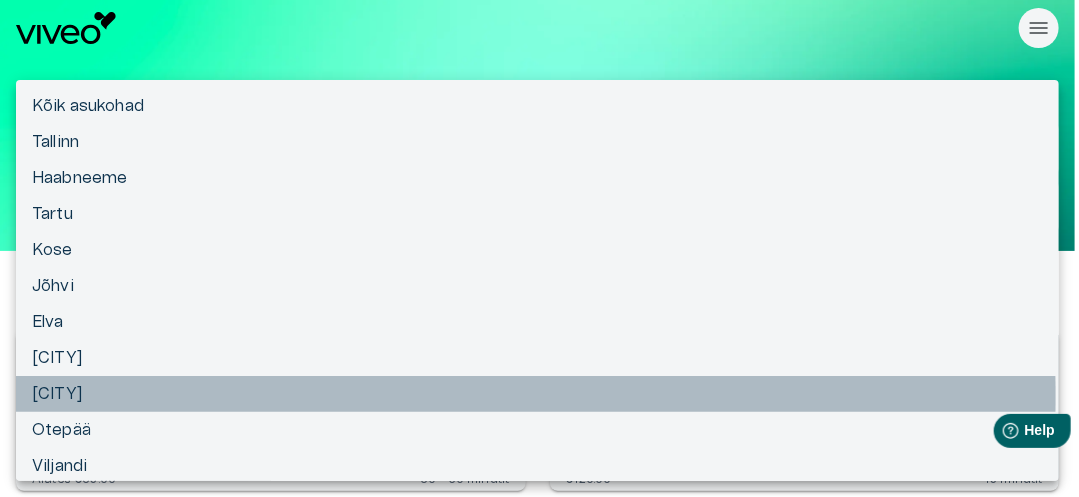 click on "[CITY]" at bounding box center (537, 394) 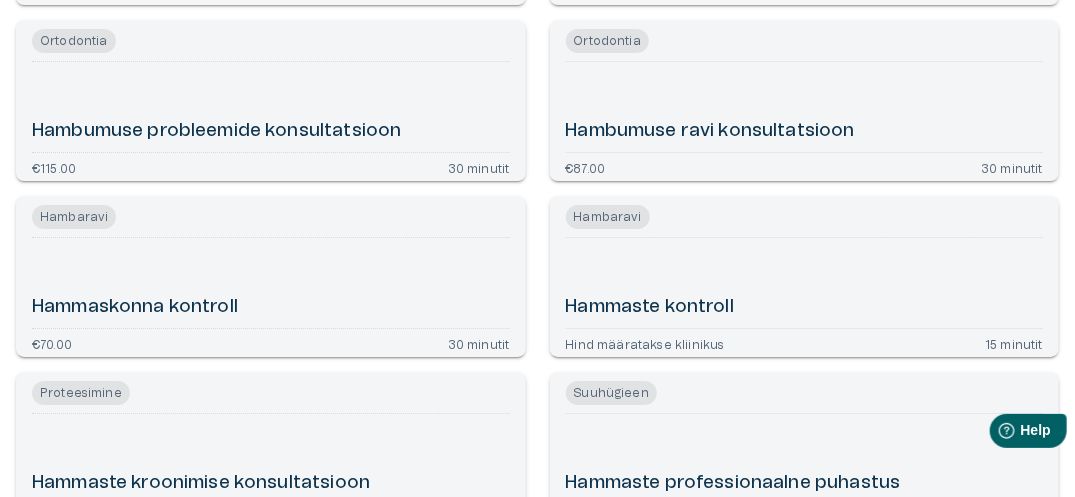 scroll, scrollTop: 2320, scrollLeft: 0, axis: vertical 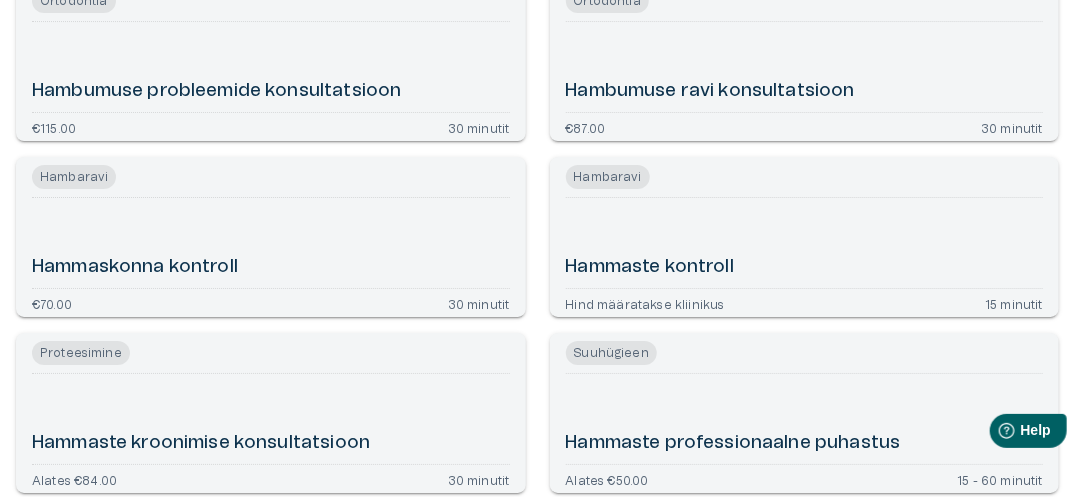 click on "Hammaste kontroll" at bounding box center (650, 267) 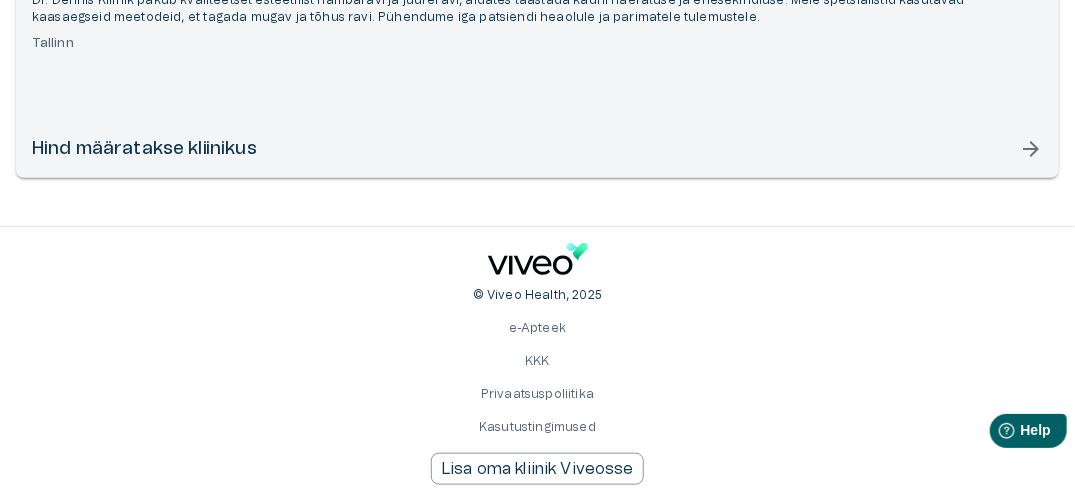 scroll, scrollTop: 523, scrollLeft: 0, axis: vertical 